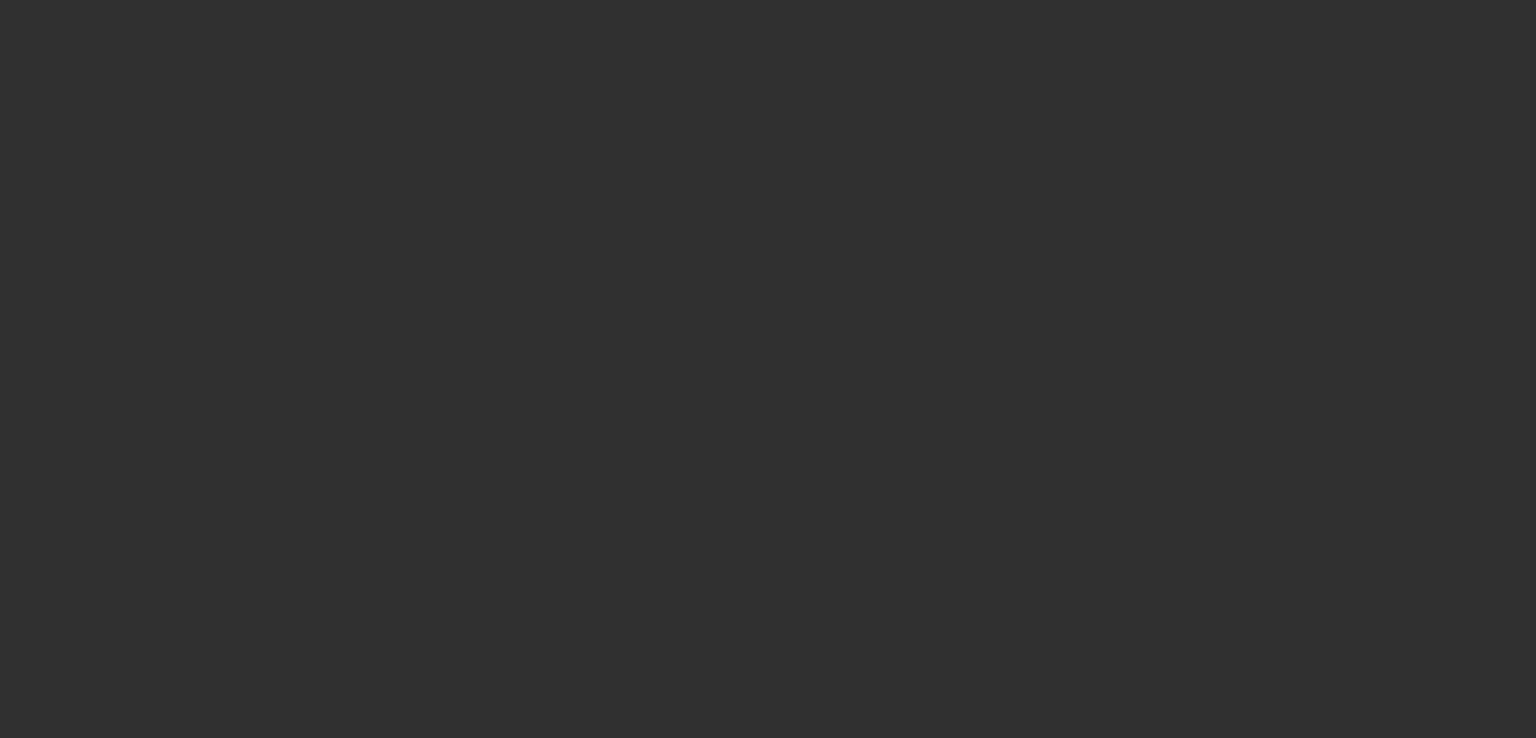 scroll, scrollTop: 0, scrollLeft: 0, axis: both 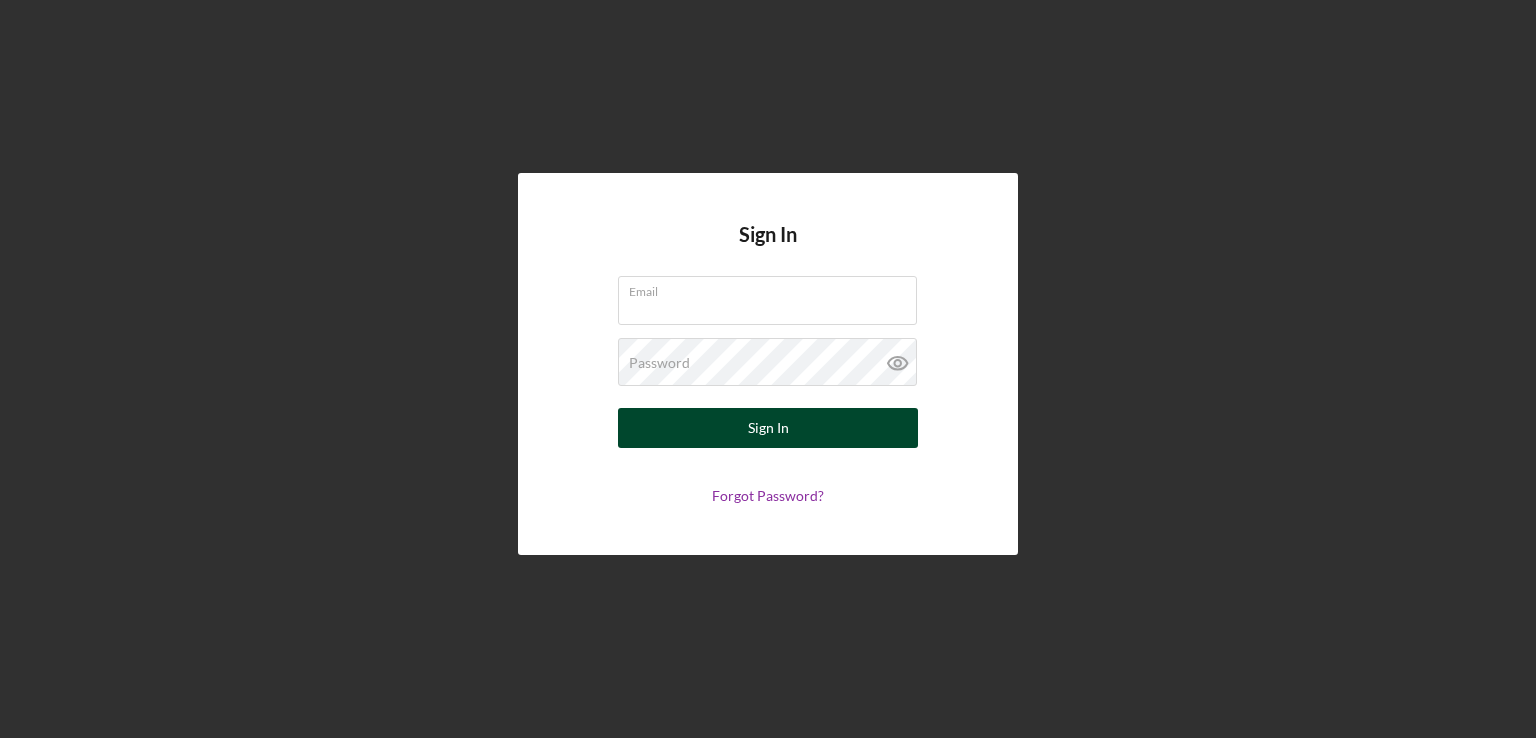 type on "[EMAIL]" 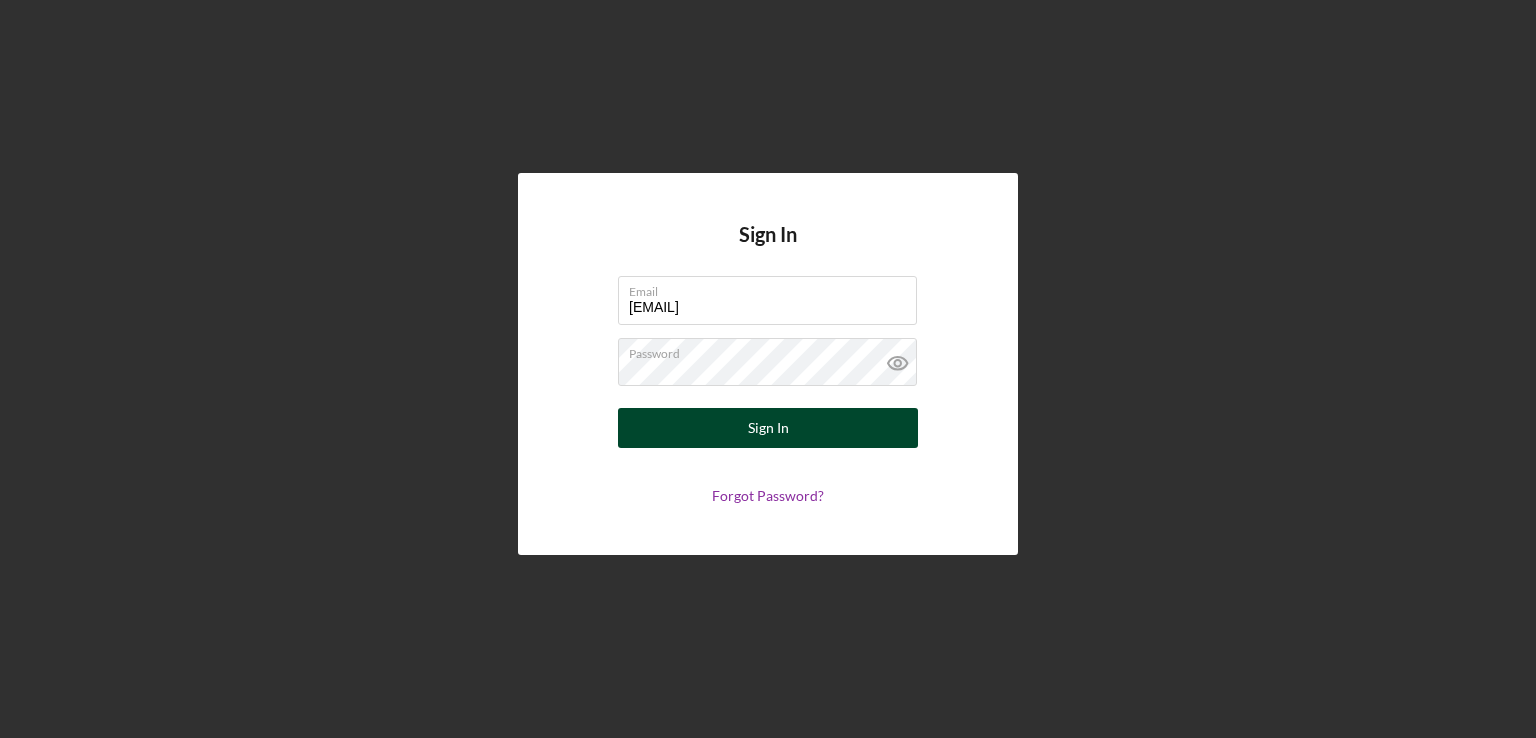 click on "Sign In" at bounding box center [768, 428] 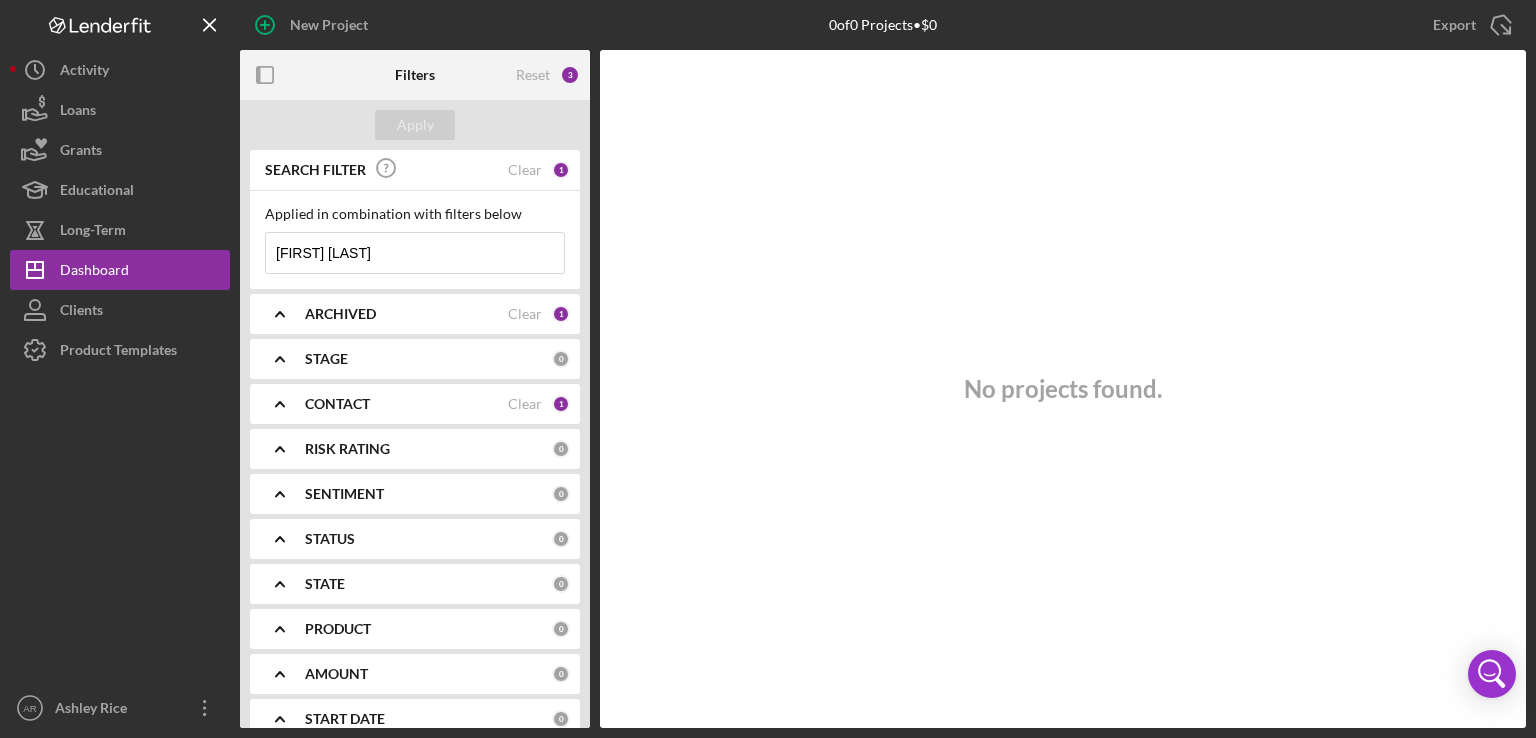 type 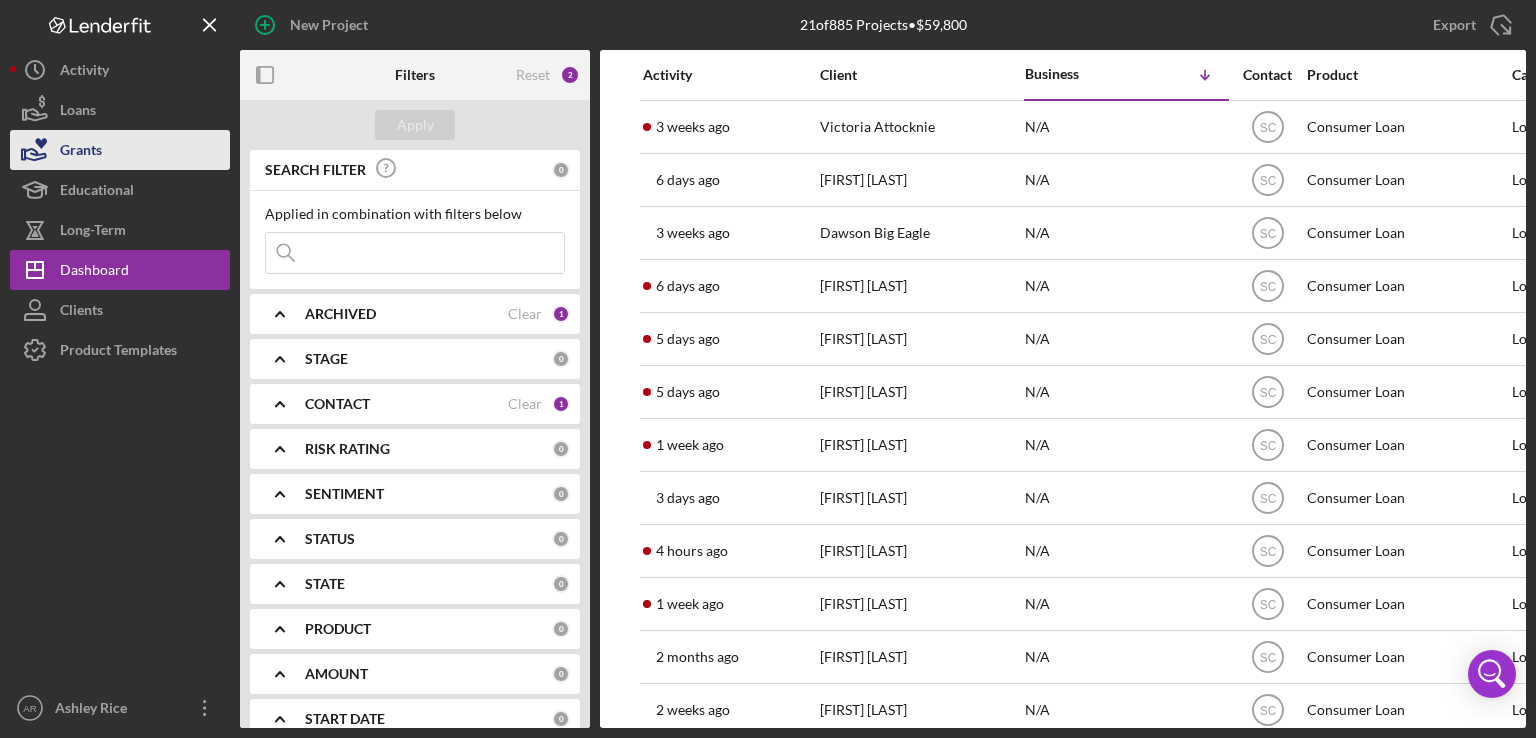 click on "Grants" at bounding box center (81, 152) 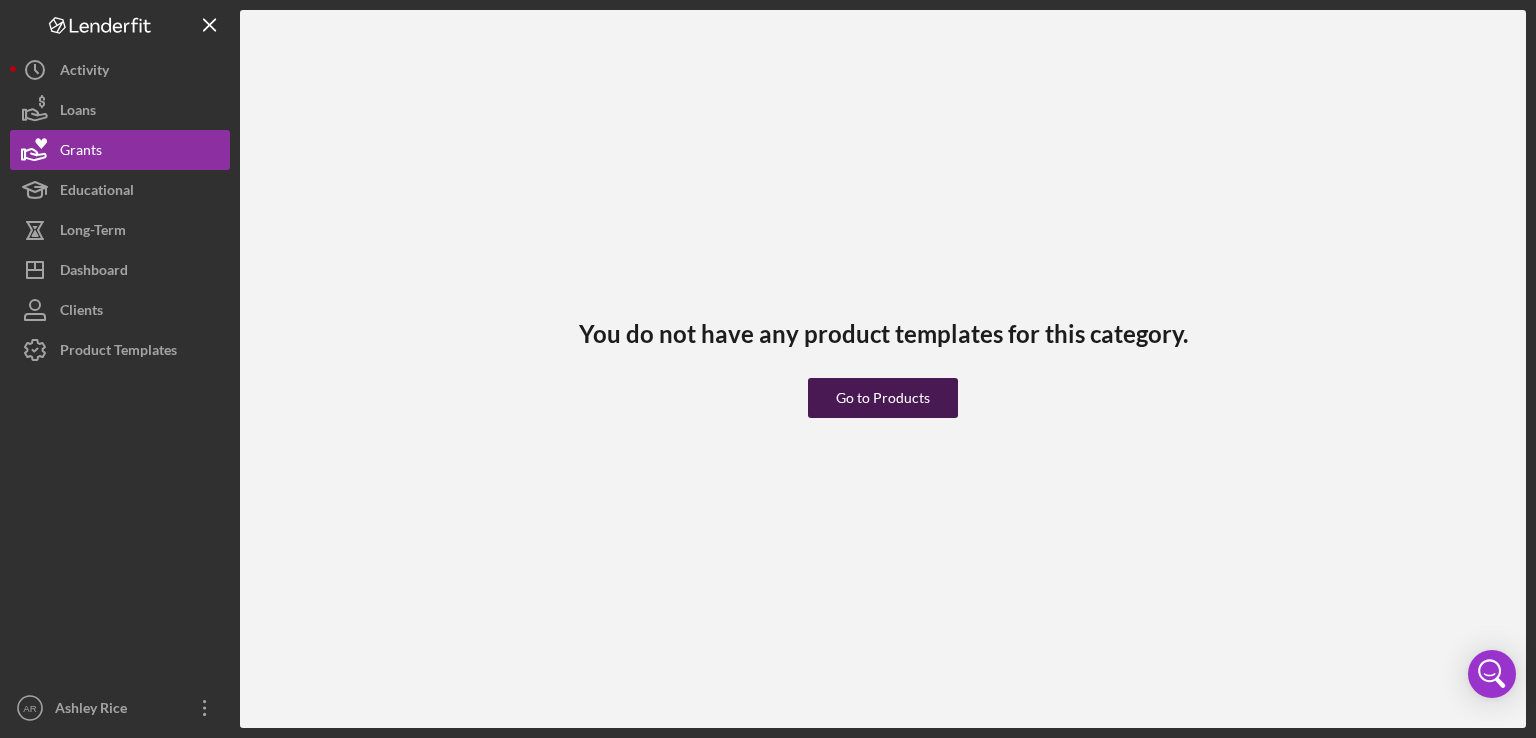 click on "Go to Products" at bounding box center (883, 398) 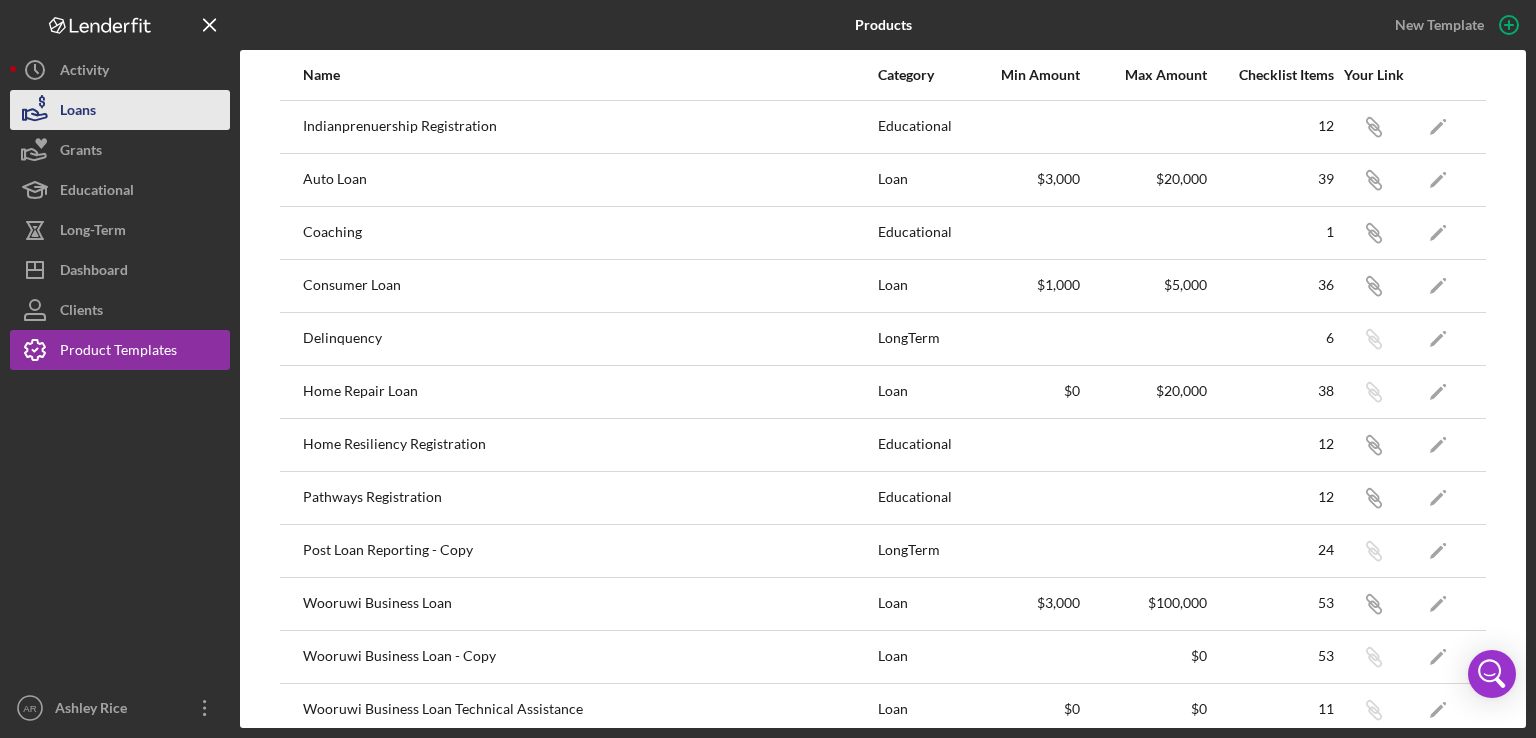 click on "Loans" at bounding box center (78, 112) 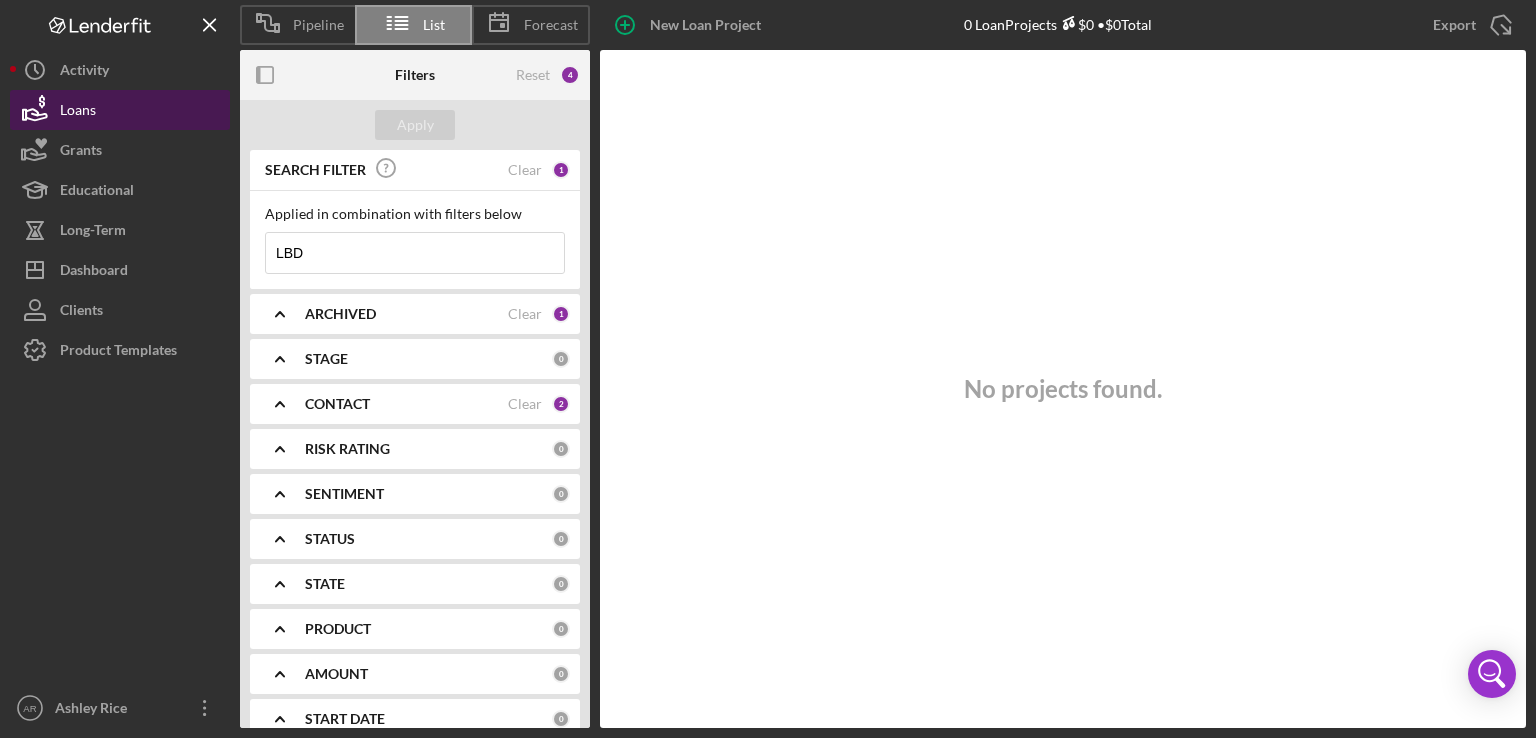 type 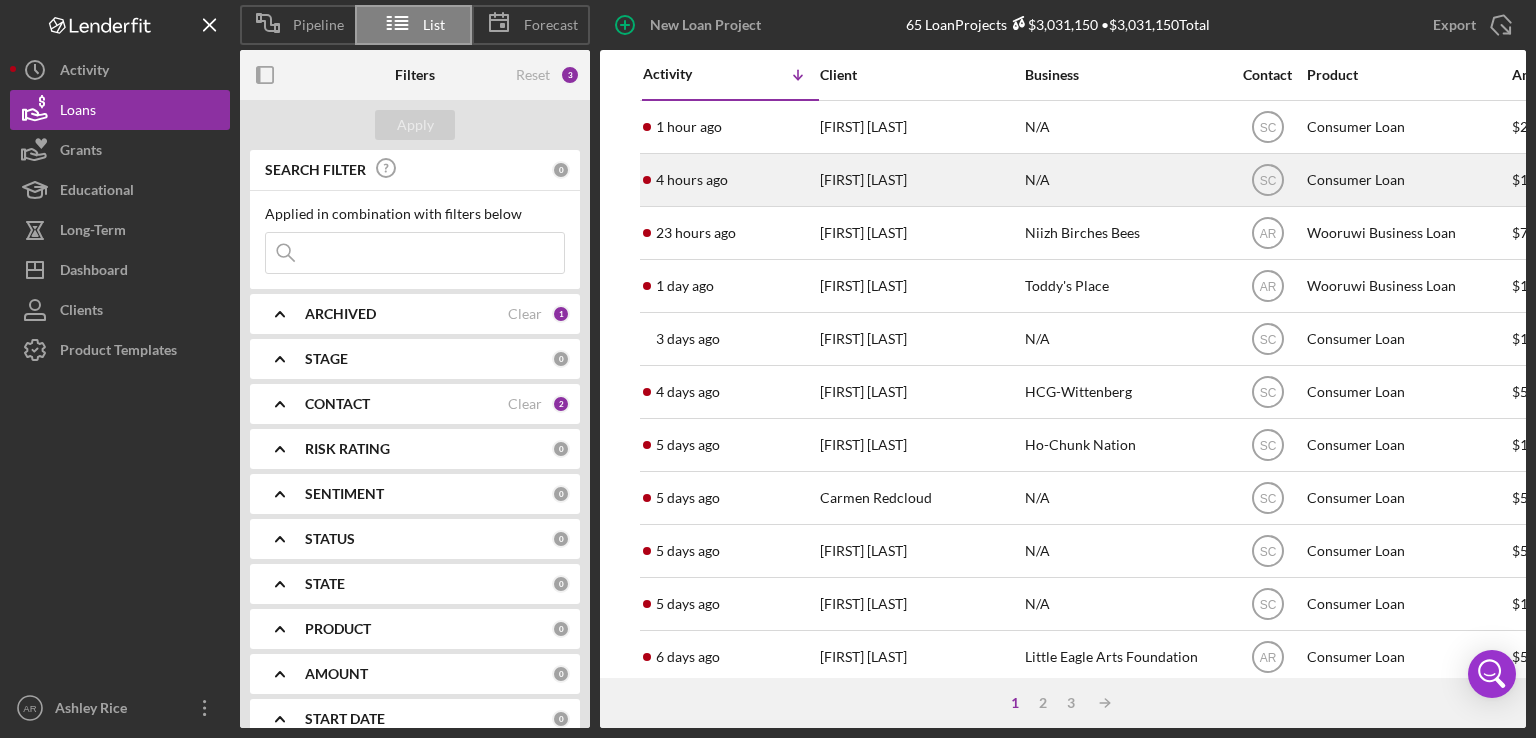 click on "4 hours ago" at bounding box center [692, 180] 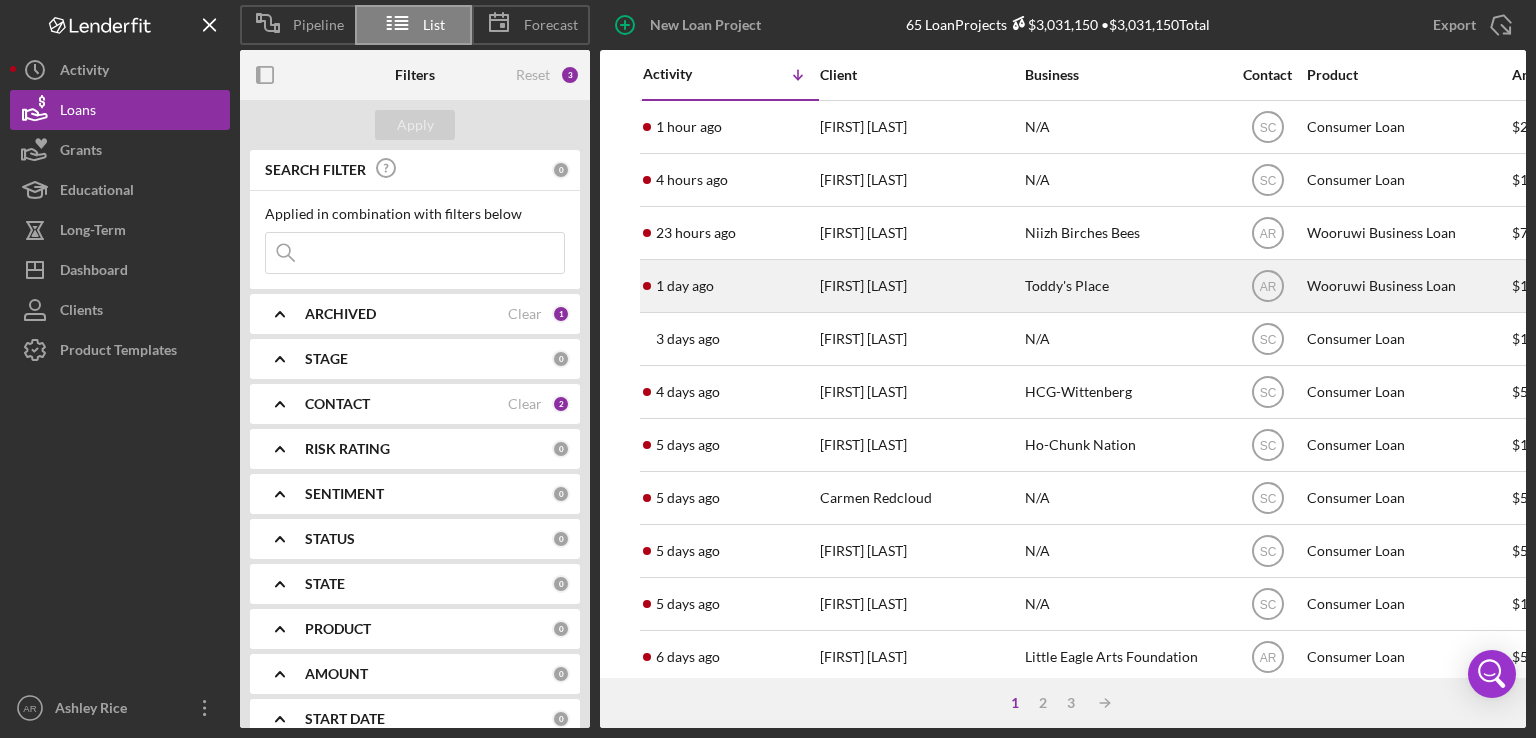 click on "1 day ago" at bounding box center (685, 286) 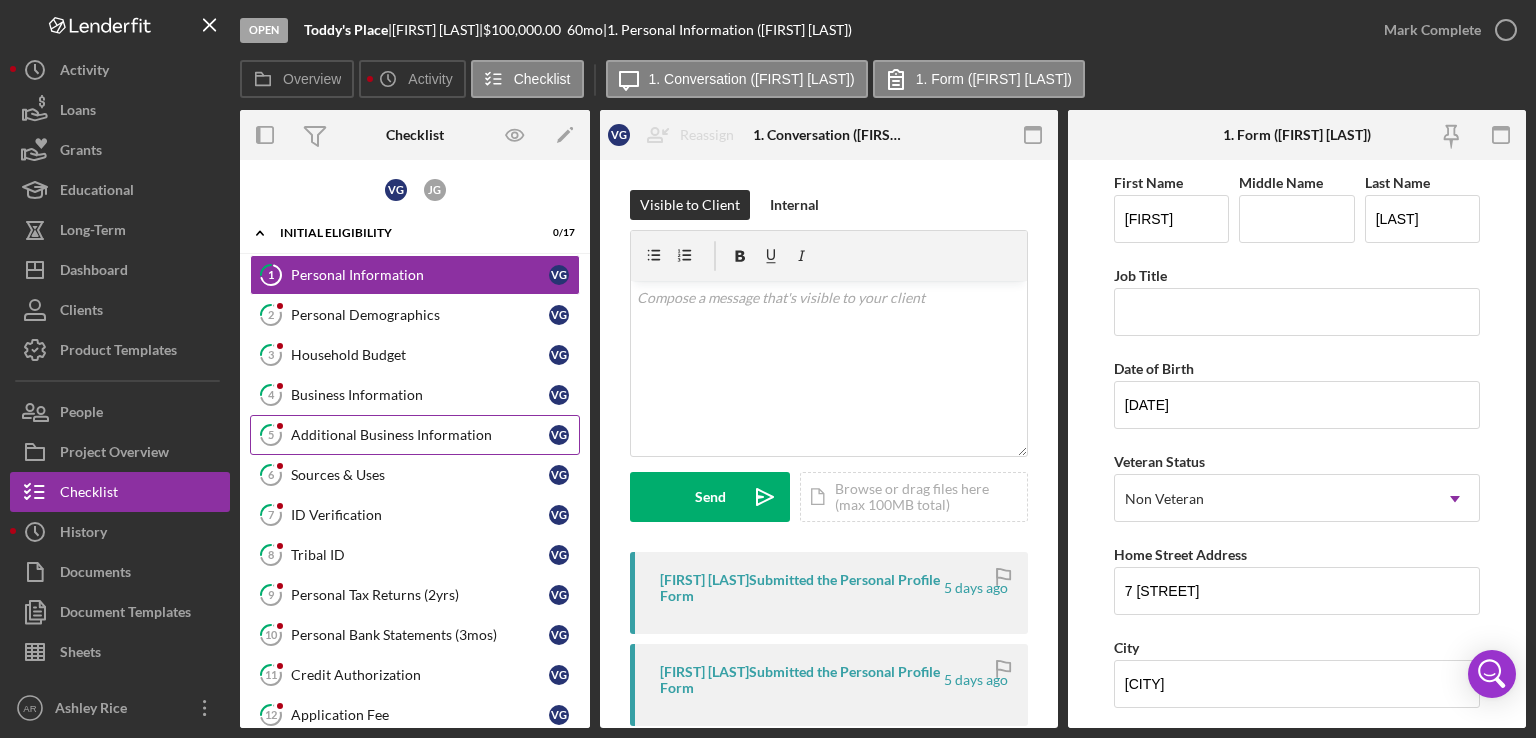 click on "Additional Business Information" at bounding box center (420, 435) 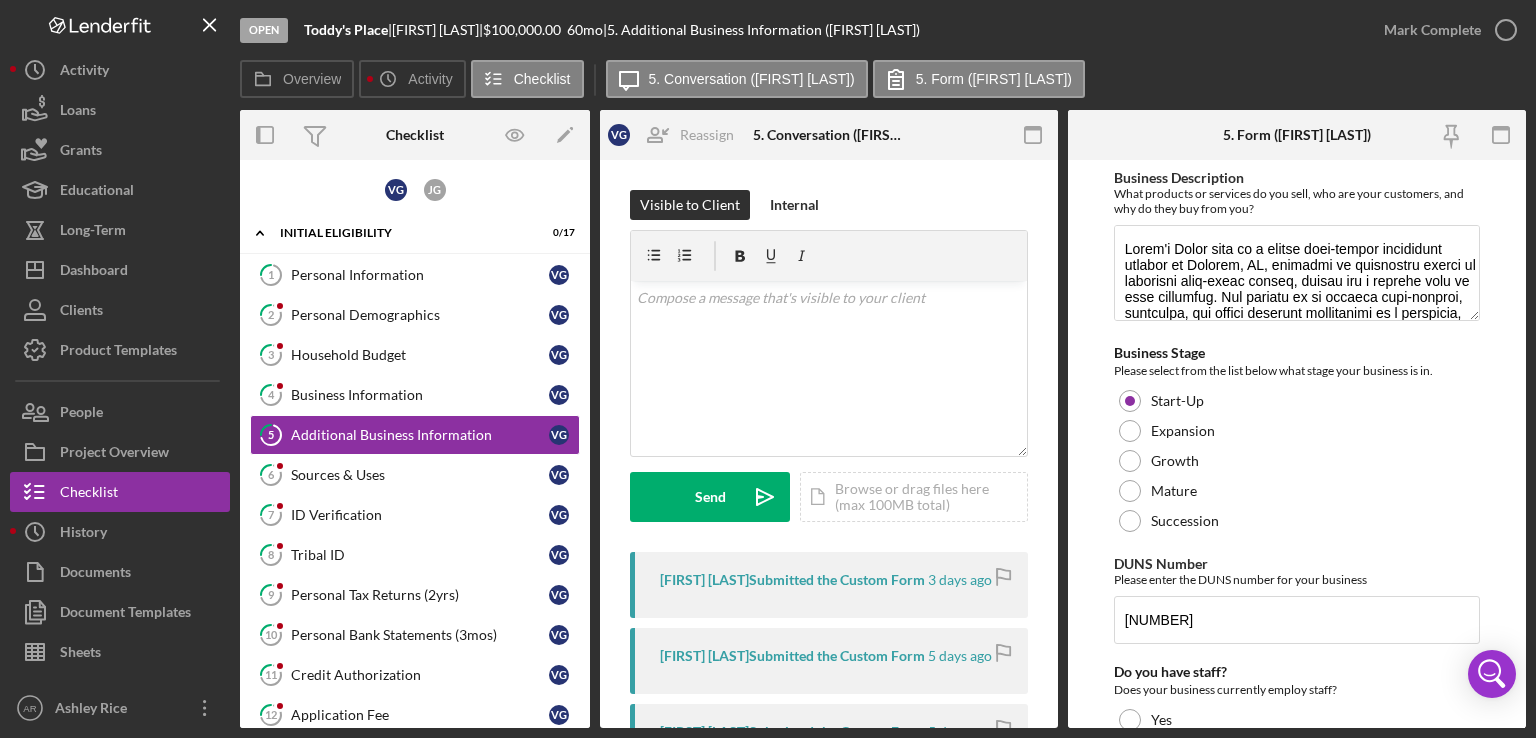 drag, startPoint x: 590, startPoint y: 453, endPoint x: 587, endPoint y: 477, distance: 24.186773 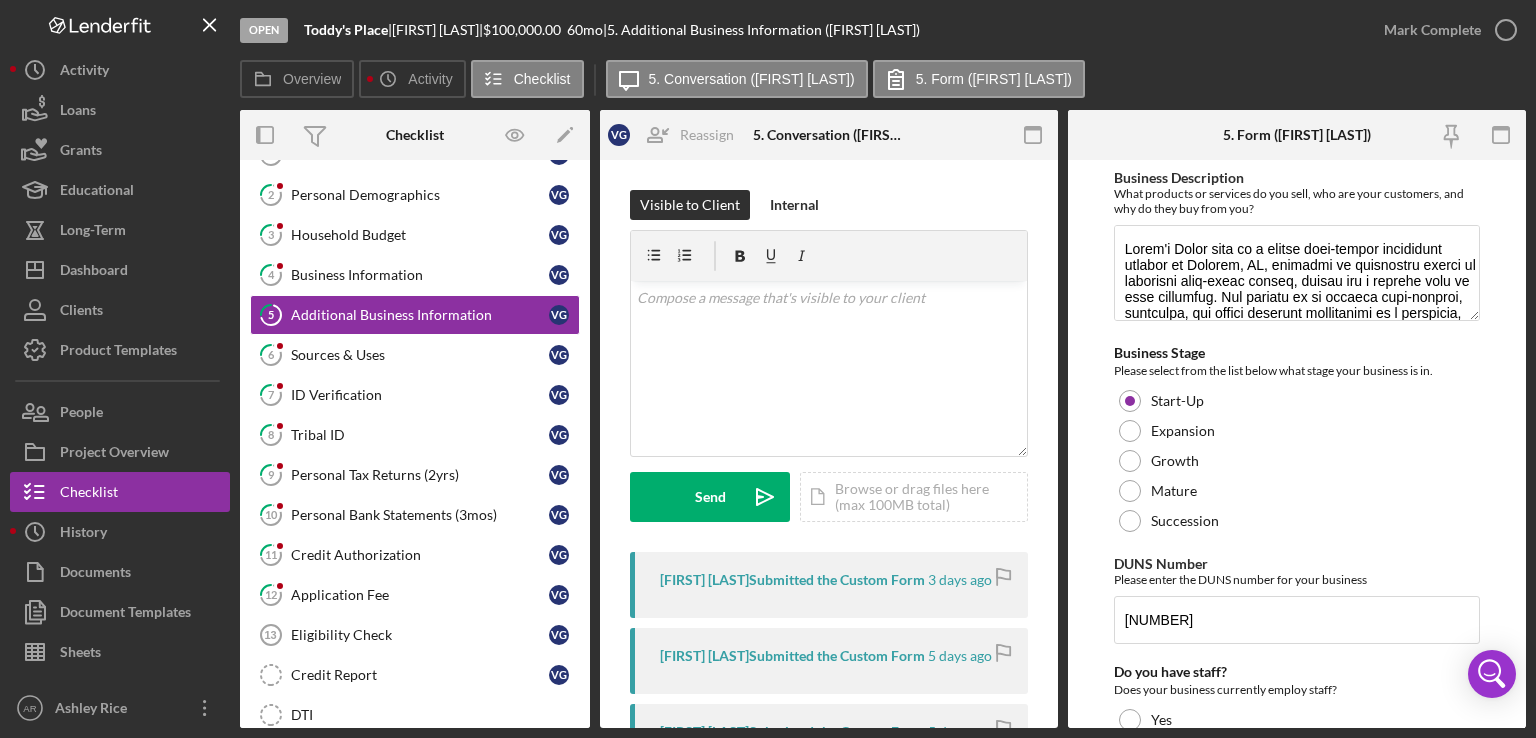 scroll, scrollTop: 132, scrollLeft: 0, axis: vertical 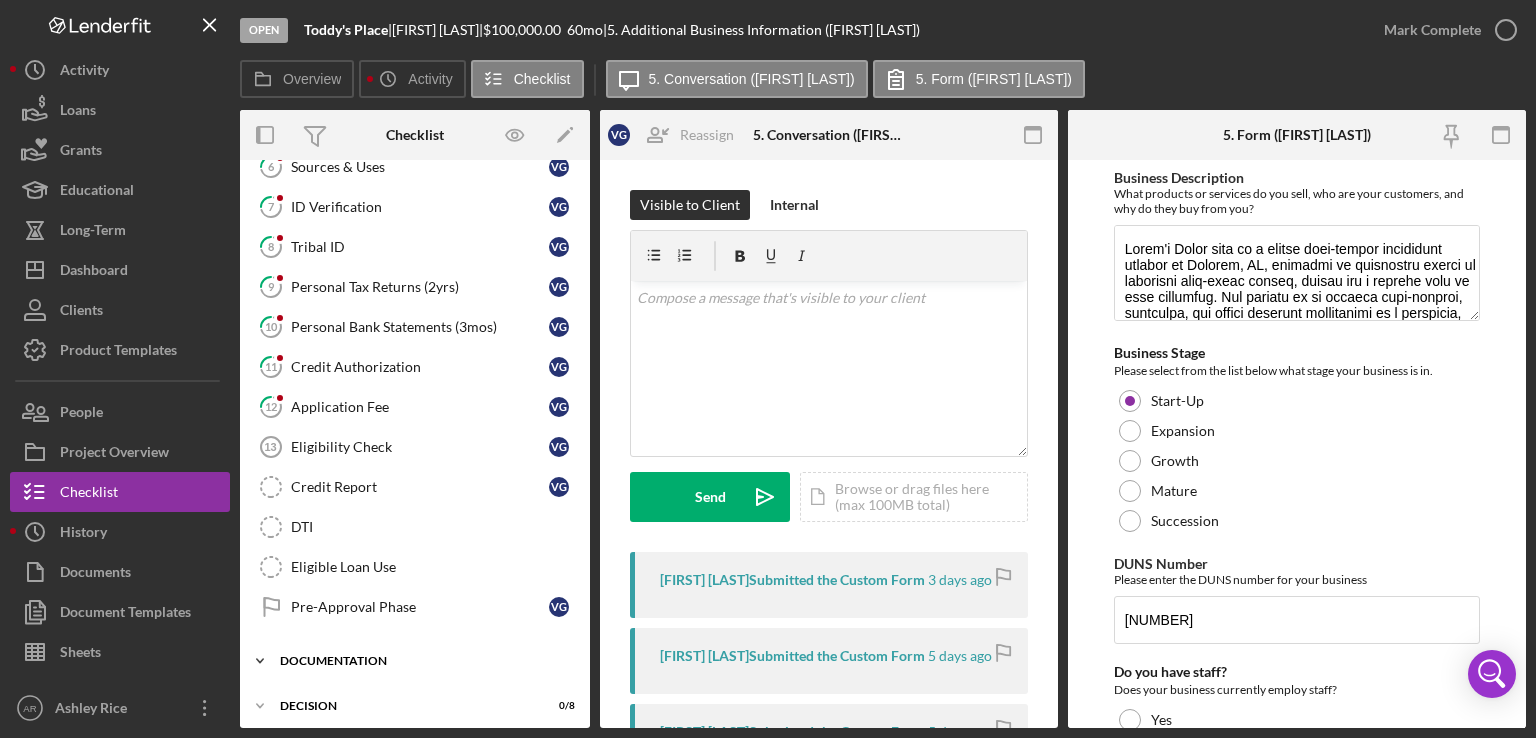 click on "Documentation" at bounding box center (422, 661) 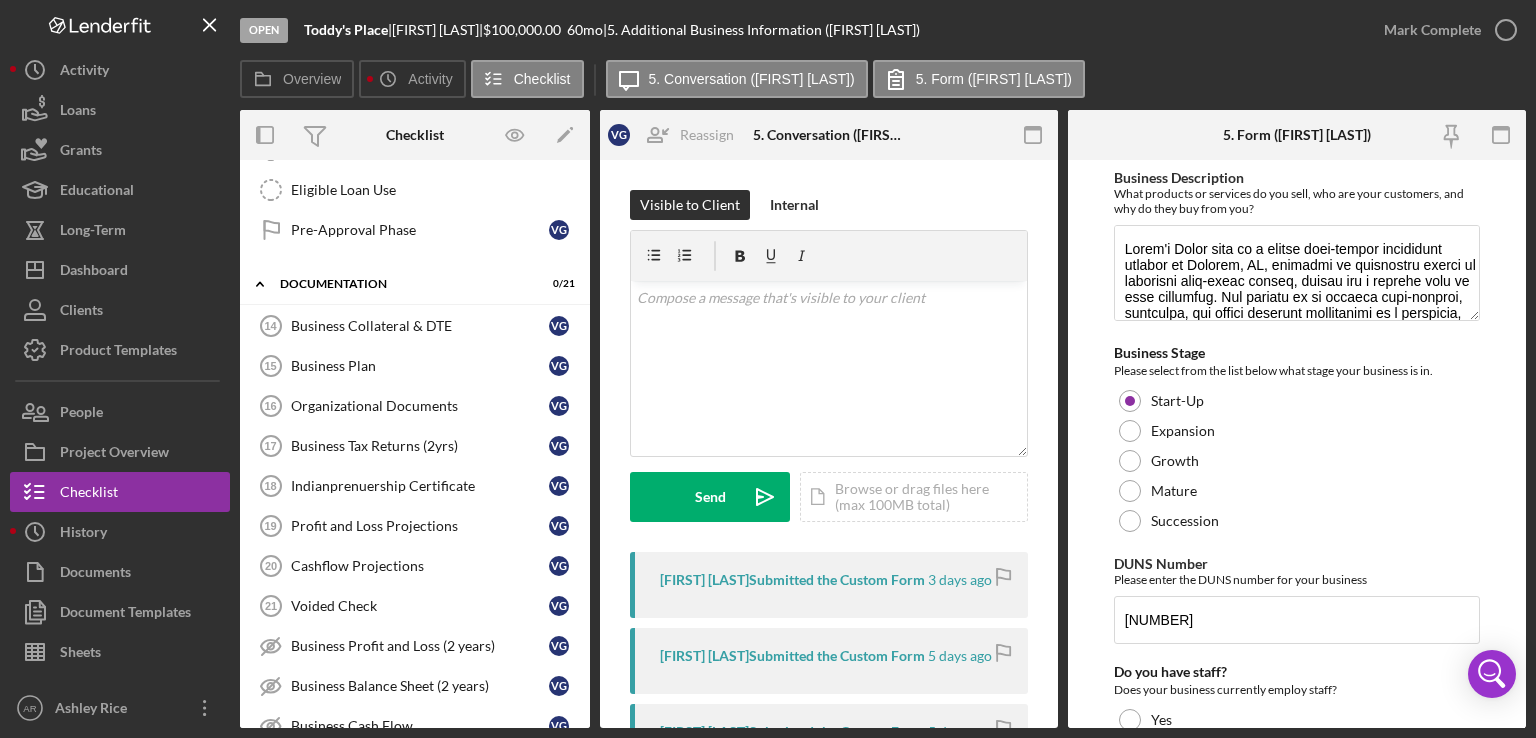 scroll, scrollTop: 714, scrollLeft: 0, axis: vertical 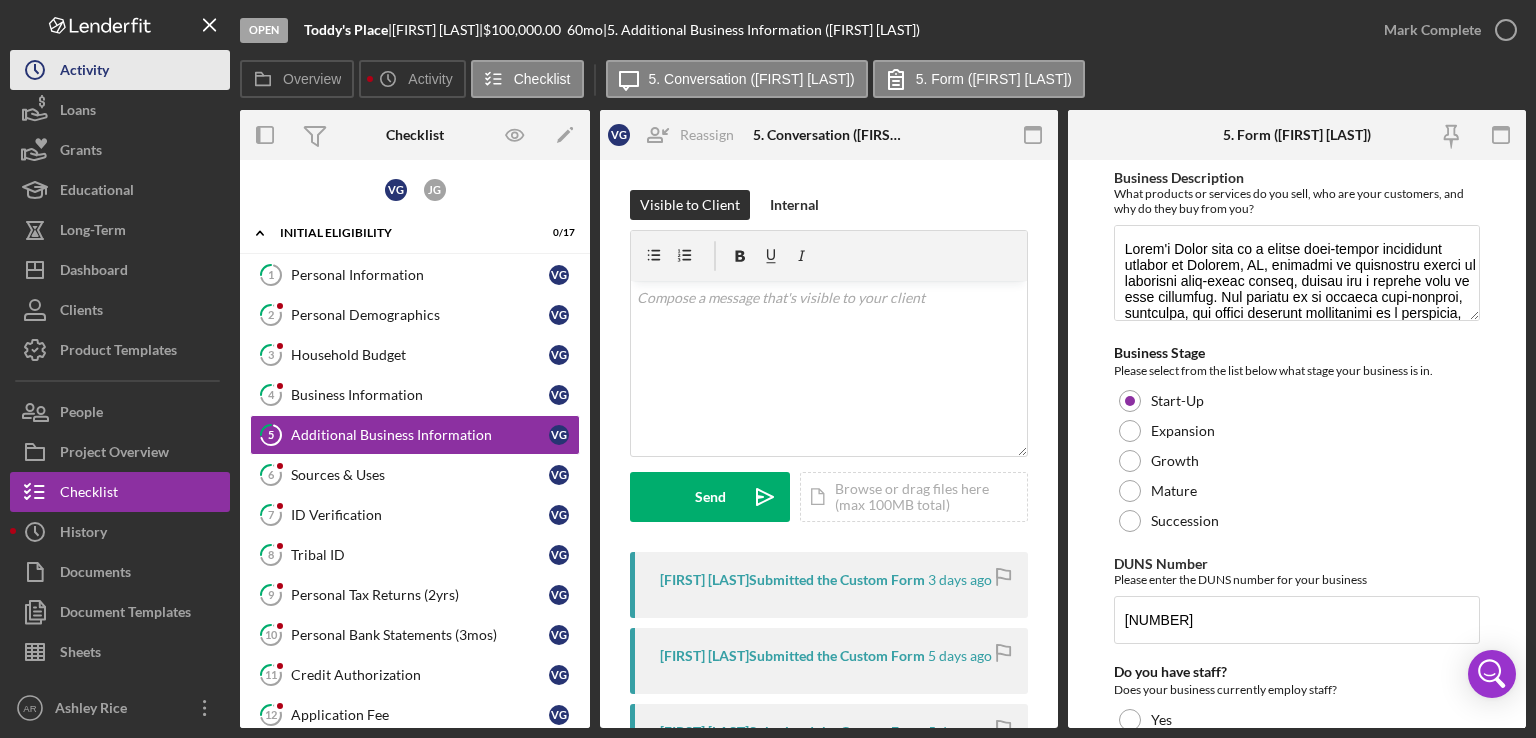 click on "Activity" at bounding box center (84, 72) 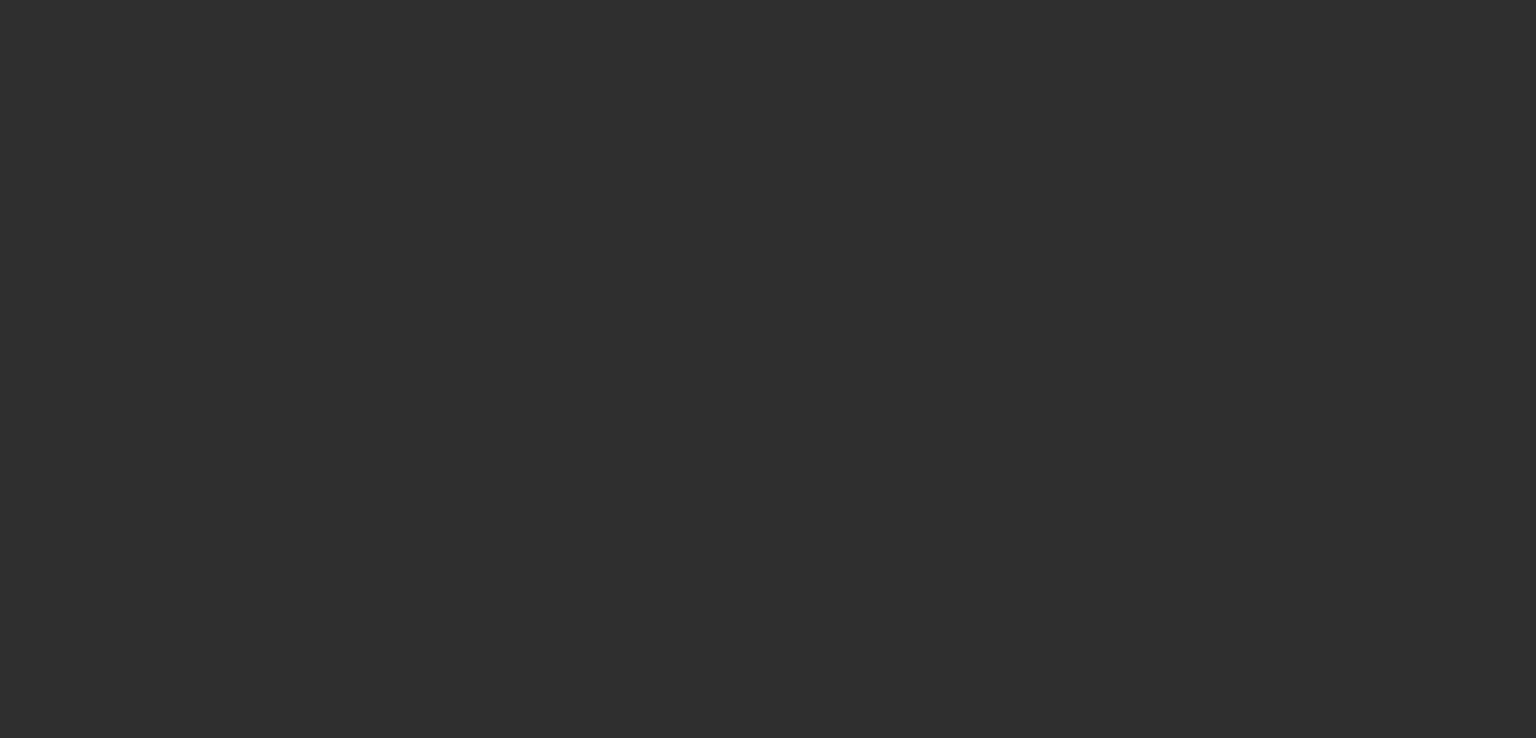 scroll, scrollTop: 0, scrollLeft: 0, axis: both 